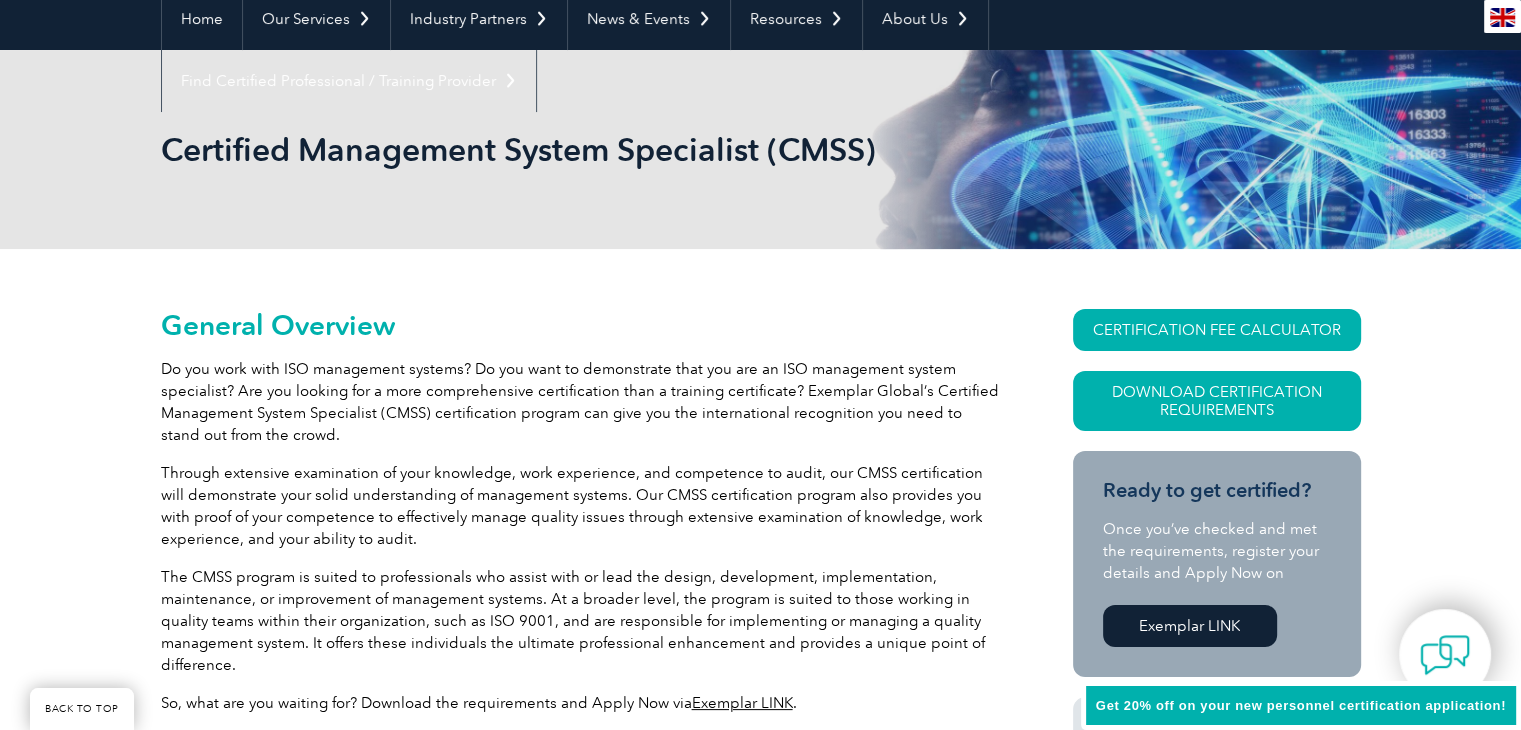 scroll, scrollTop: 200, scrollLeft: 0, axis: vertical 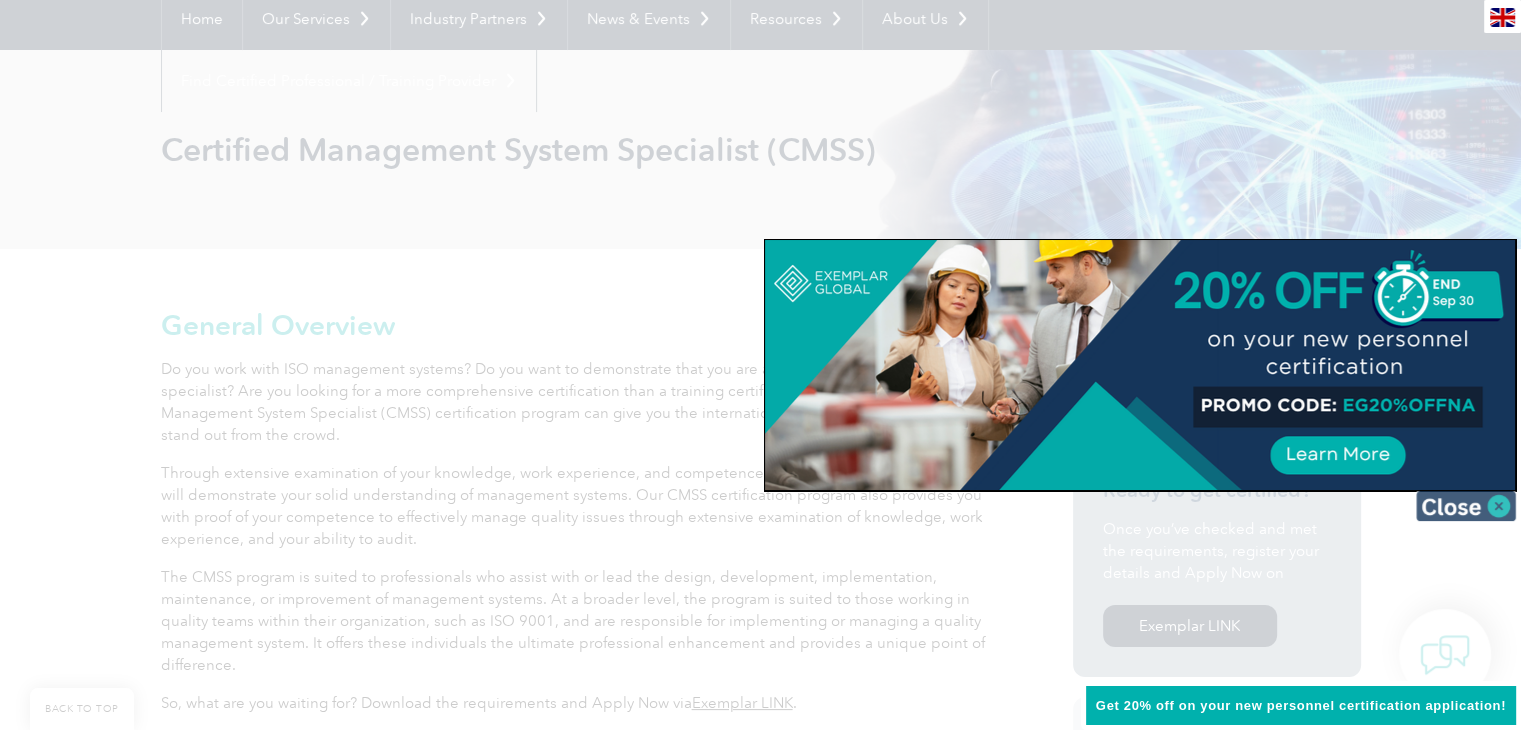 click at bounding box center [1466, 506] 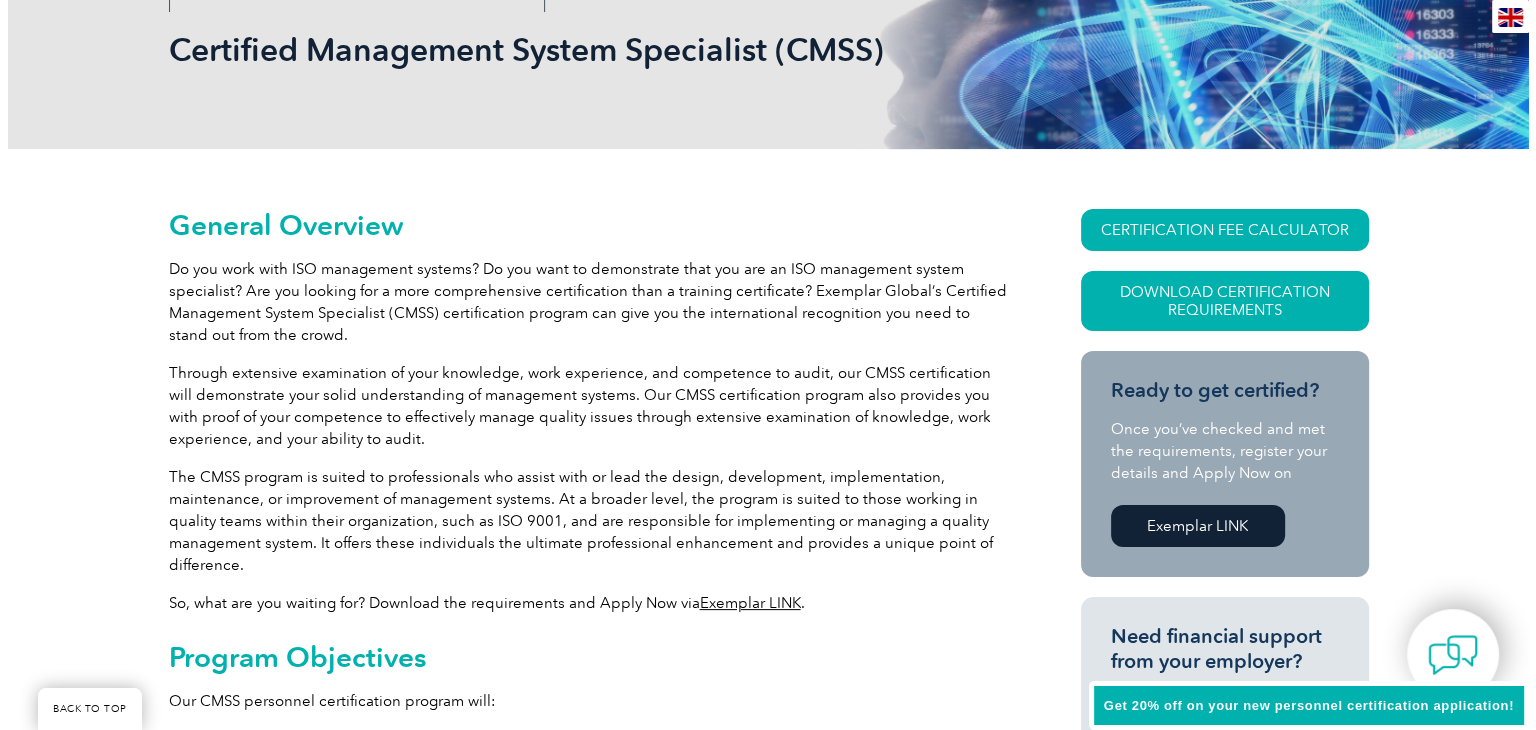 scroll, scrollTop: 200, scrollLeft: 0, axis: vertical 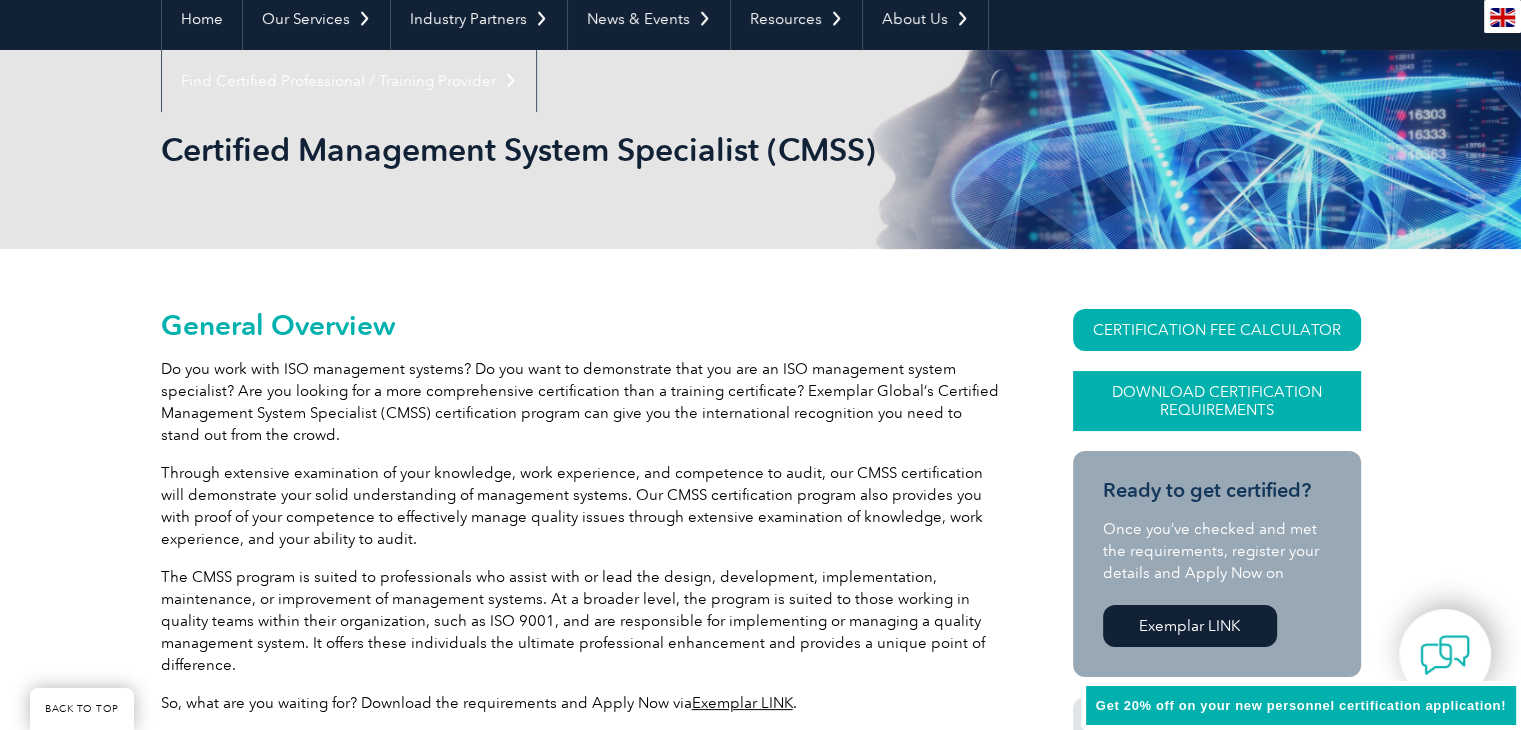 click on "Download Certification Requirements" at bounding box center [1217, 401] 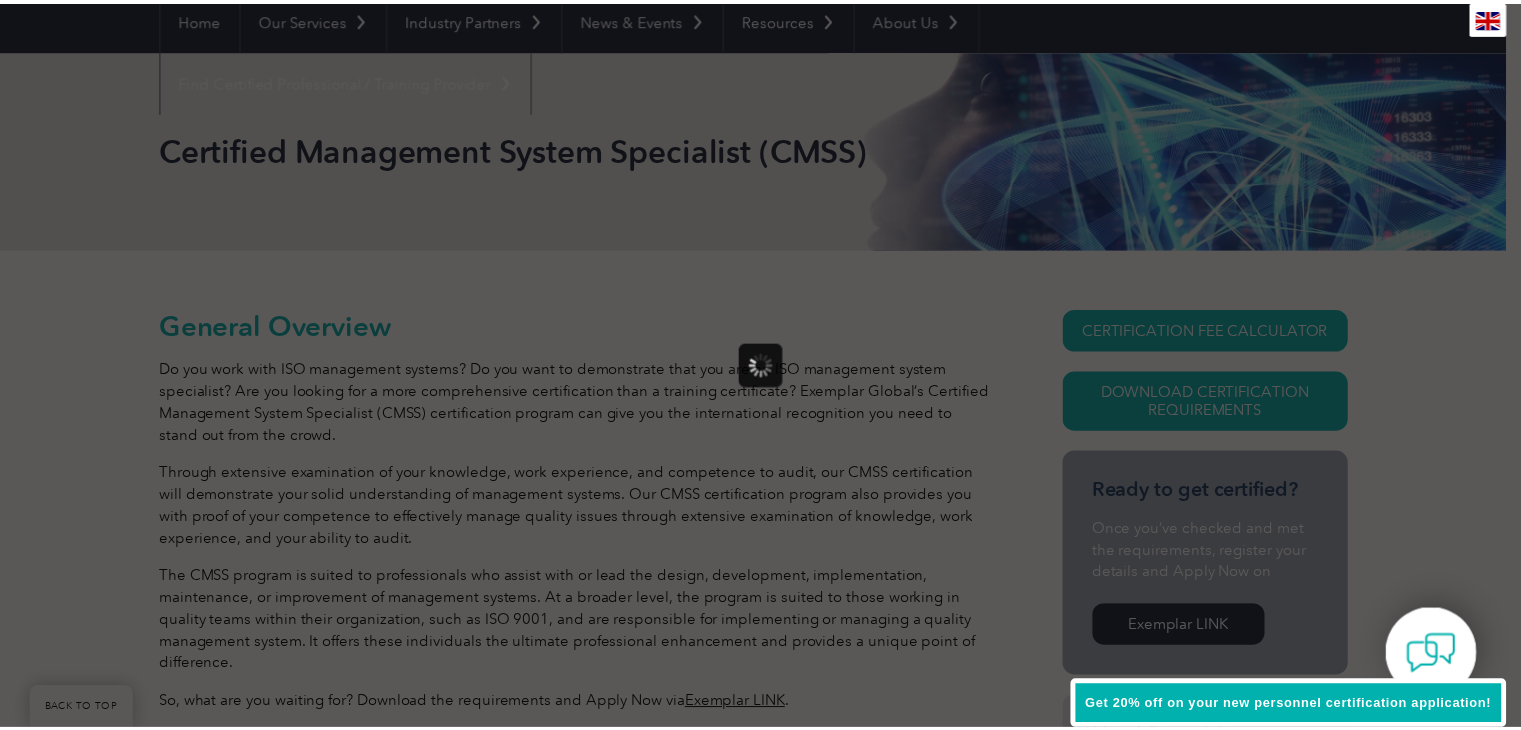 scroll, scrollTop: 0, scrollLeft: 0, axis: both 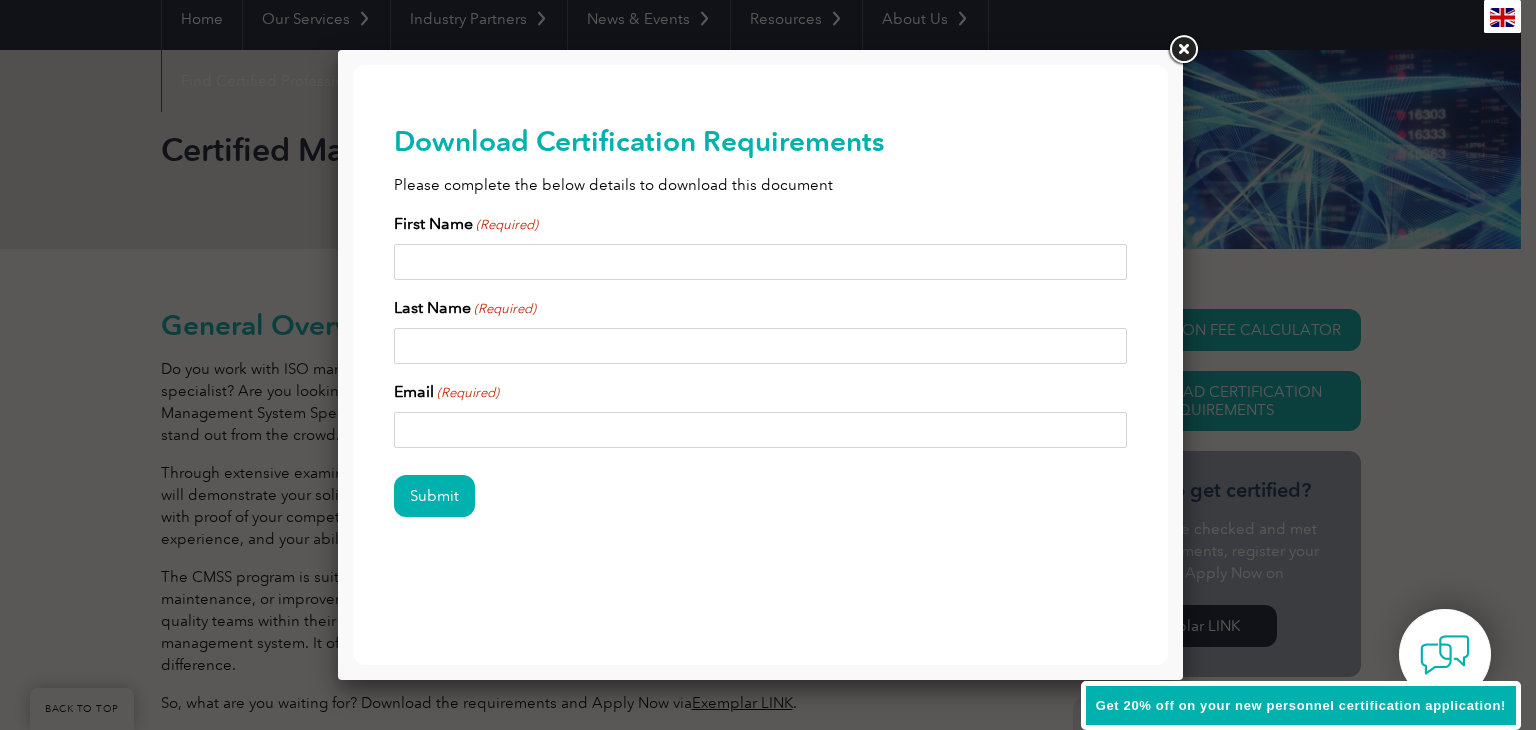 click at bounding box center [1183, 50] 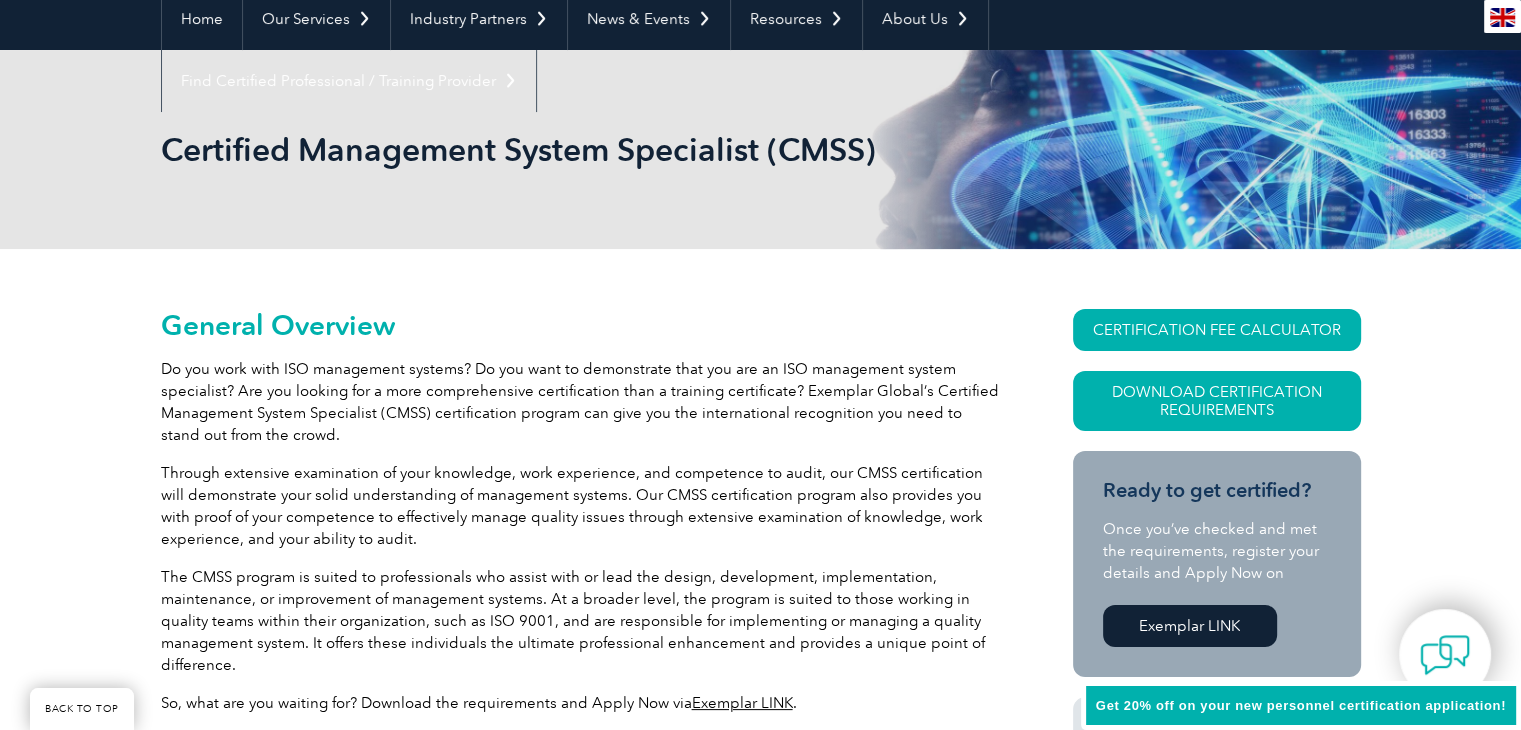 scroll, scrollTop: 400, scrollLeft: 0, axis: vertical 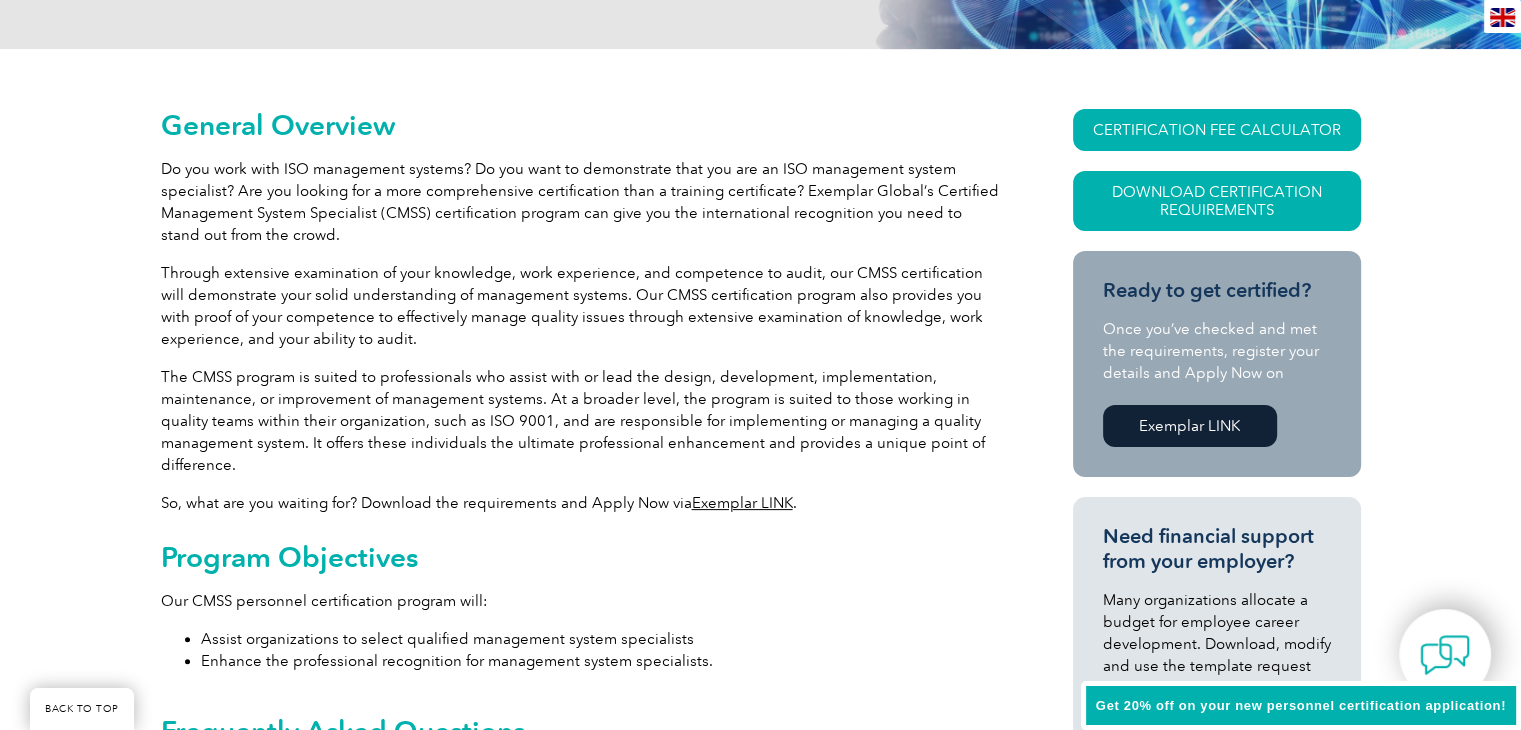 click on "Exemplar LINK" at bounding box center [742, 503] 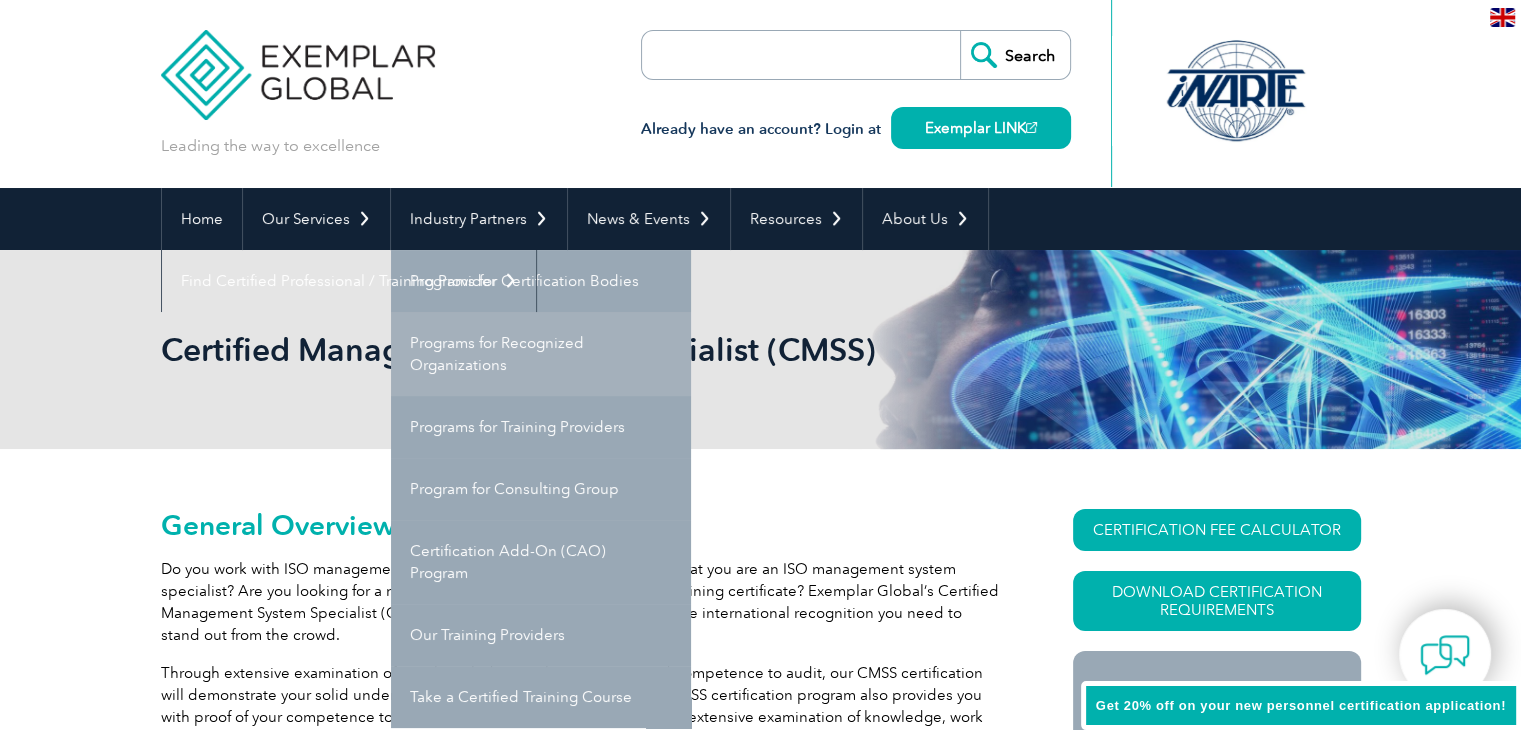 scroll, scrollTop: 200, scrollLeft: 0, axis: vertical 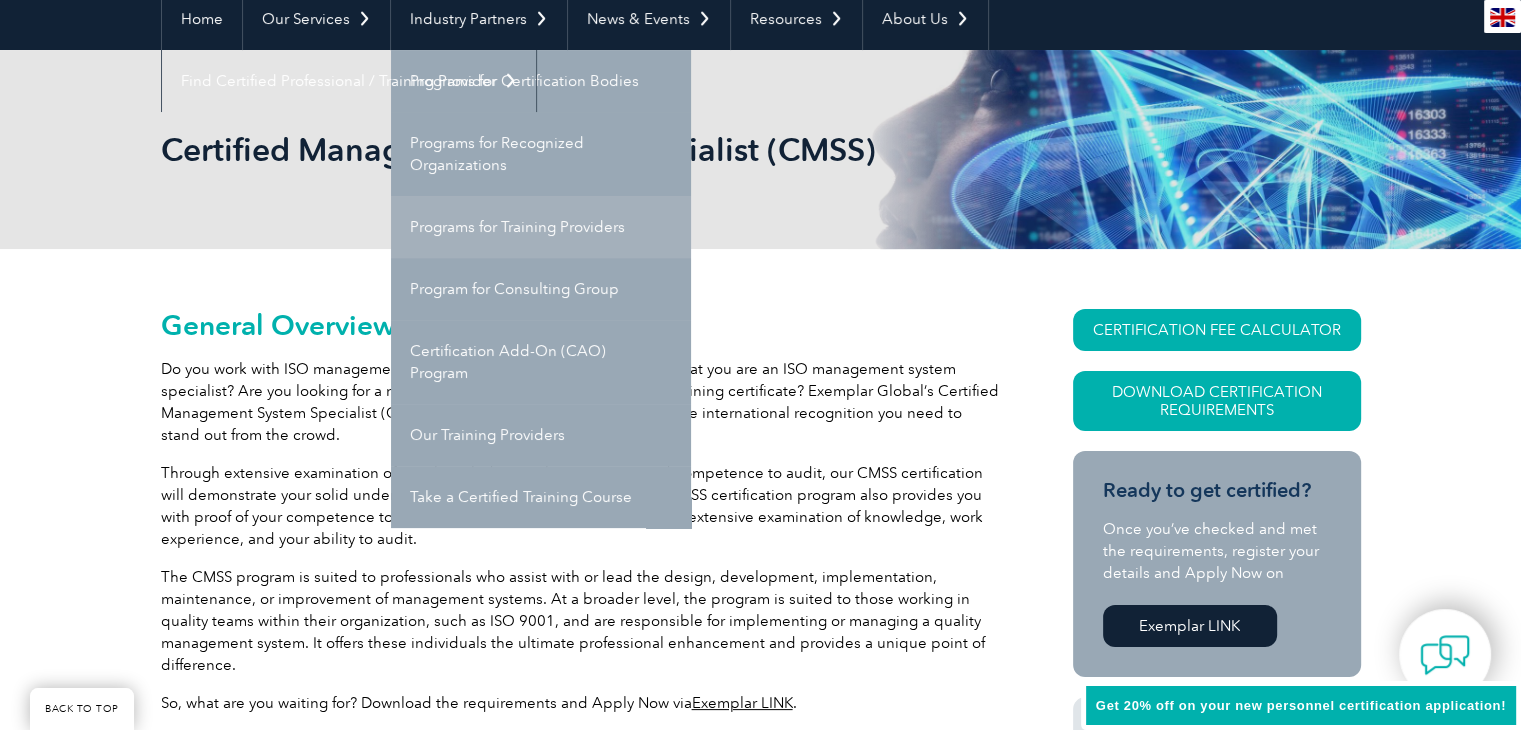 click on "Programs for Training Providers" at bounding box center [541, 227] 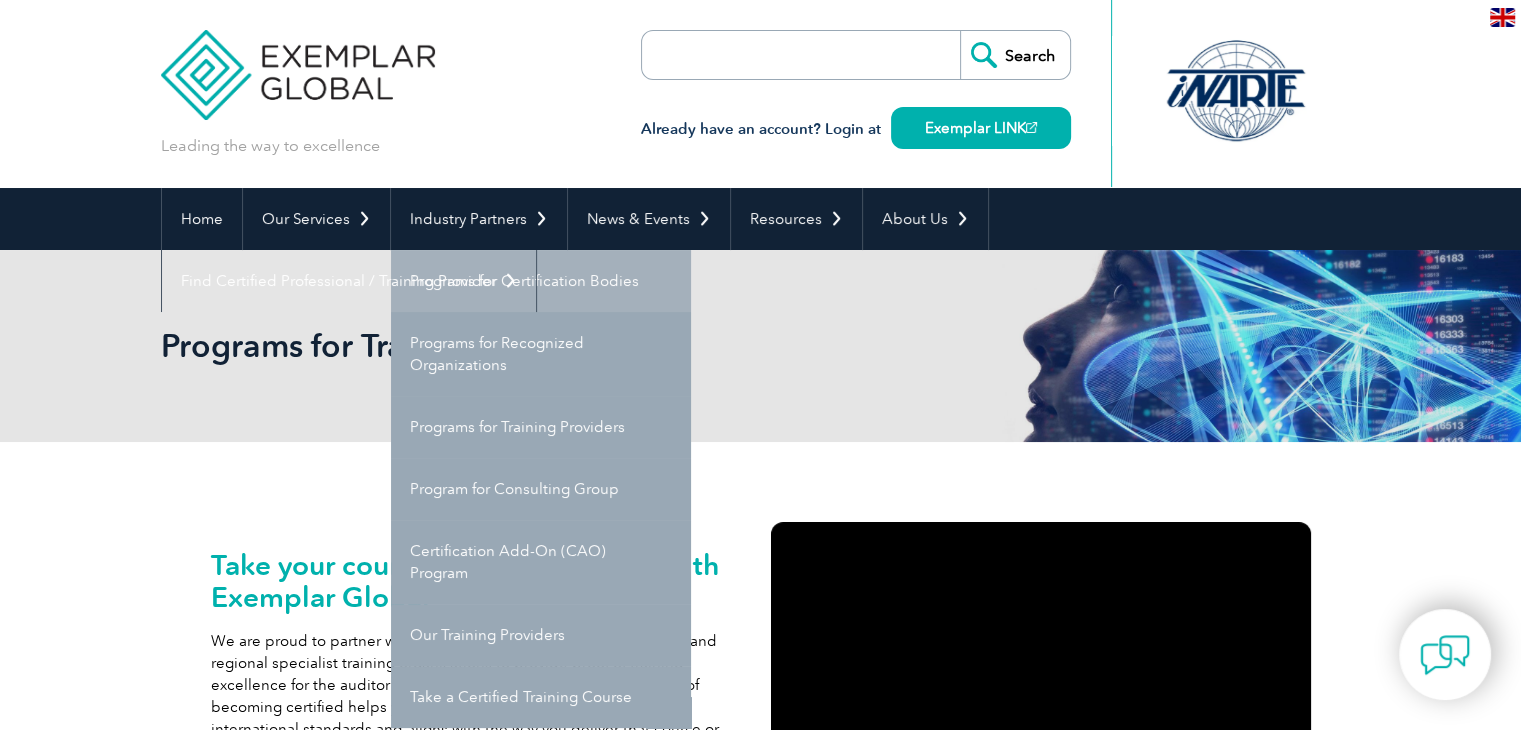 scroll, scrollTop: 100, scrollLeft: 0, axis: vertical 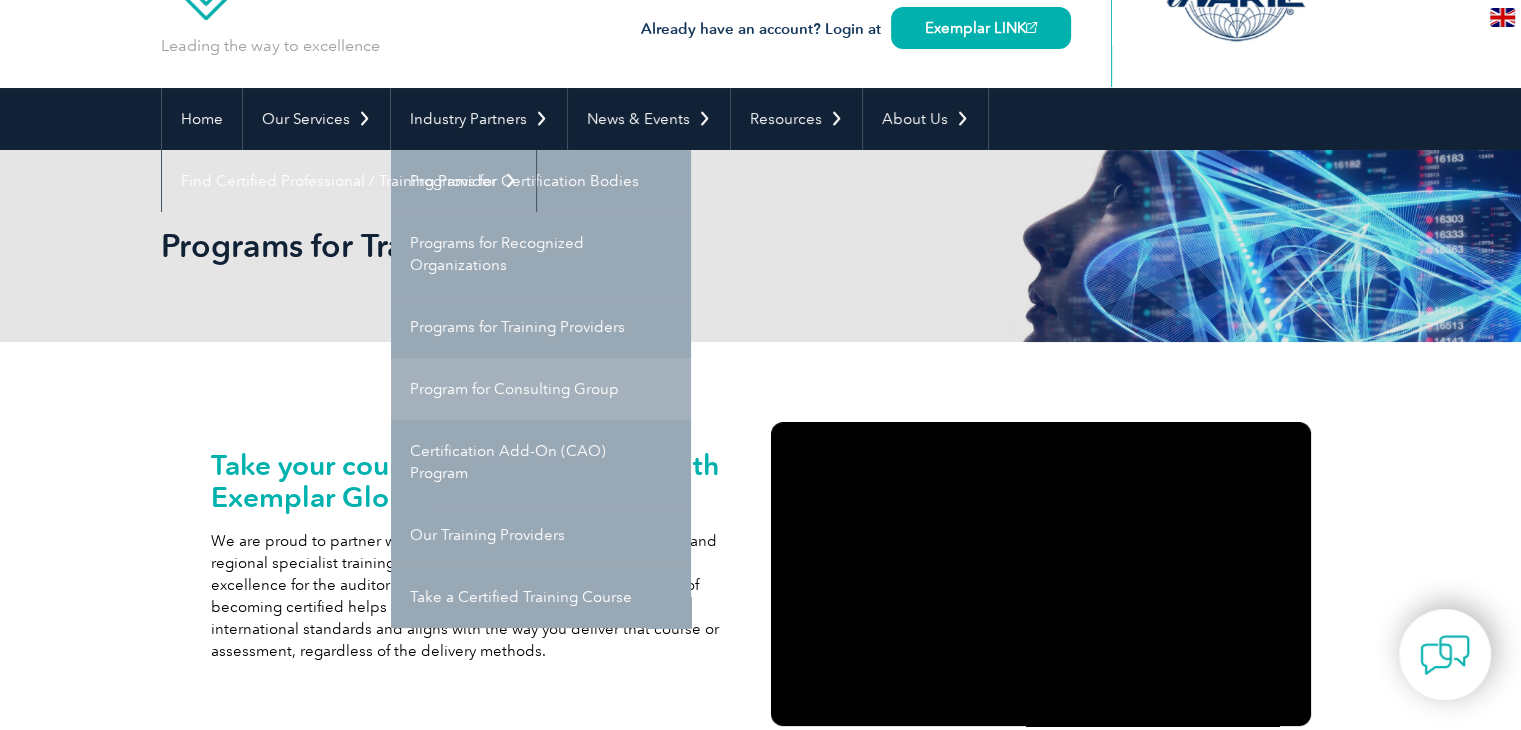 click on "Program for Consulting Group" at bounding box center (541, 389) 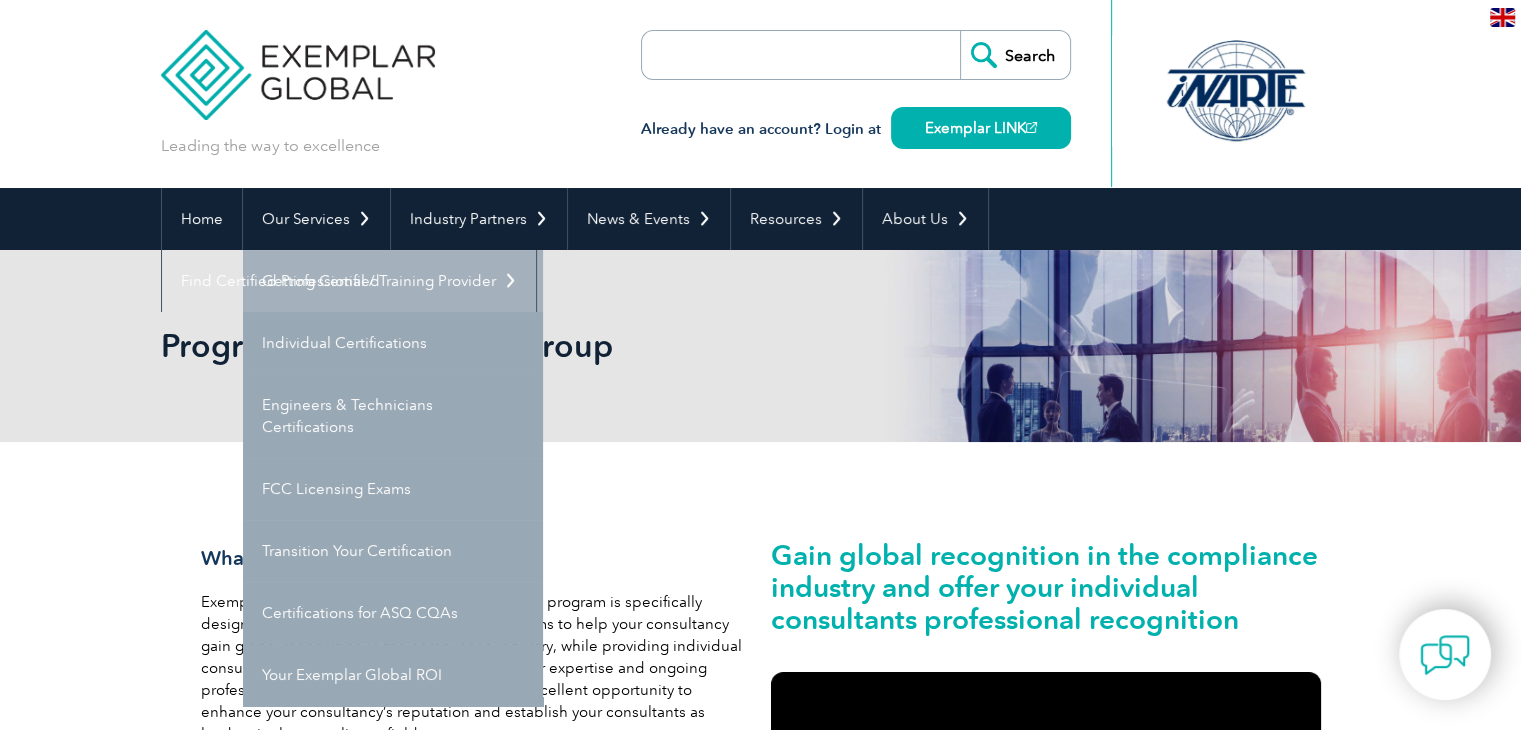 scroll, scrollTop: 100, scrollLeft: 0, axis: vertical 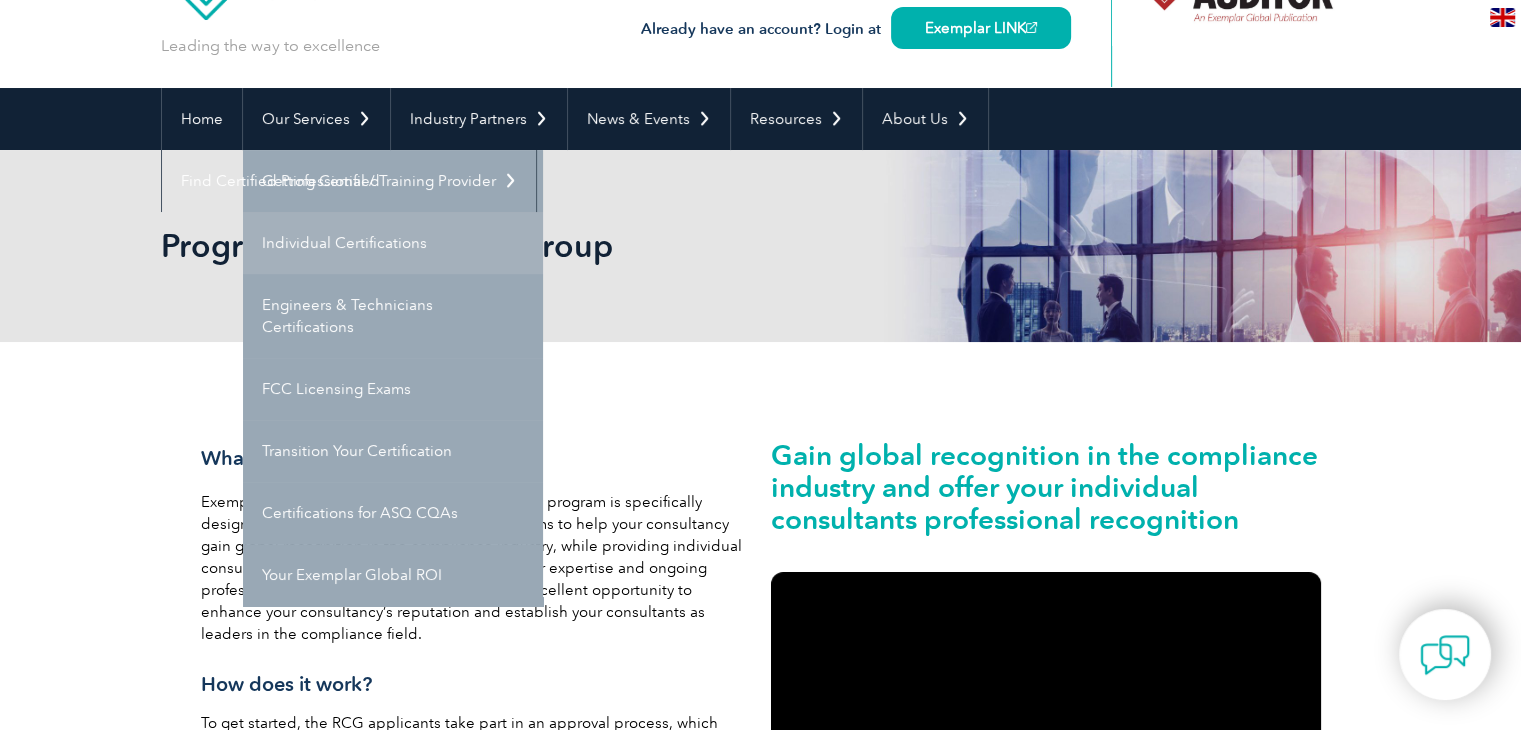 click on "Individual Certifications" at bounding box center [393, 243] 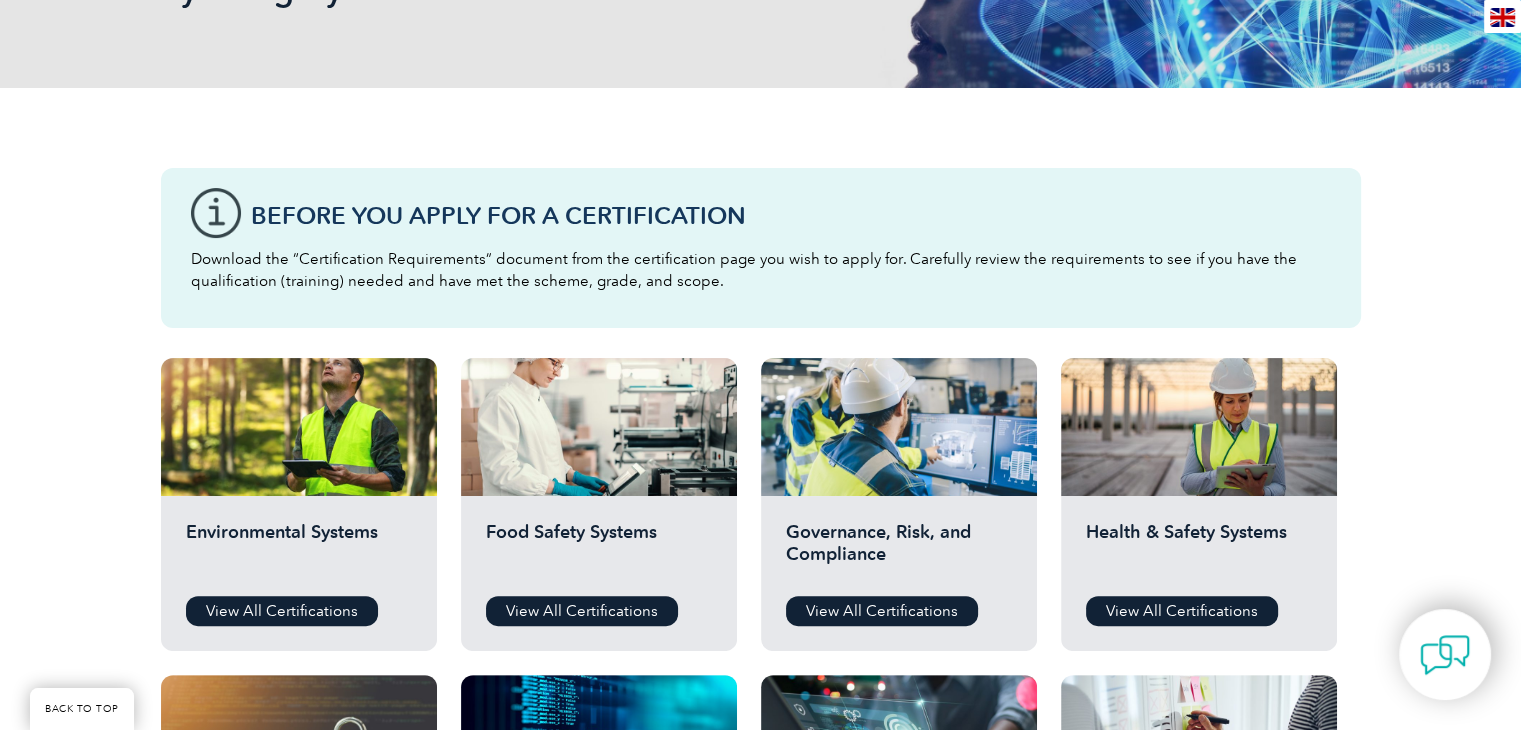 scroll, scrollTop: 600, scrollLeft: 0, axis: vertical 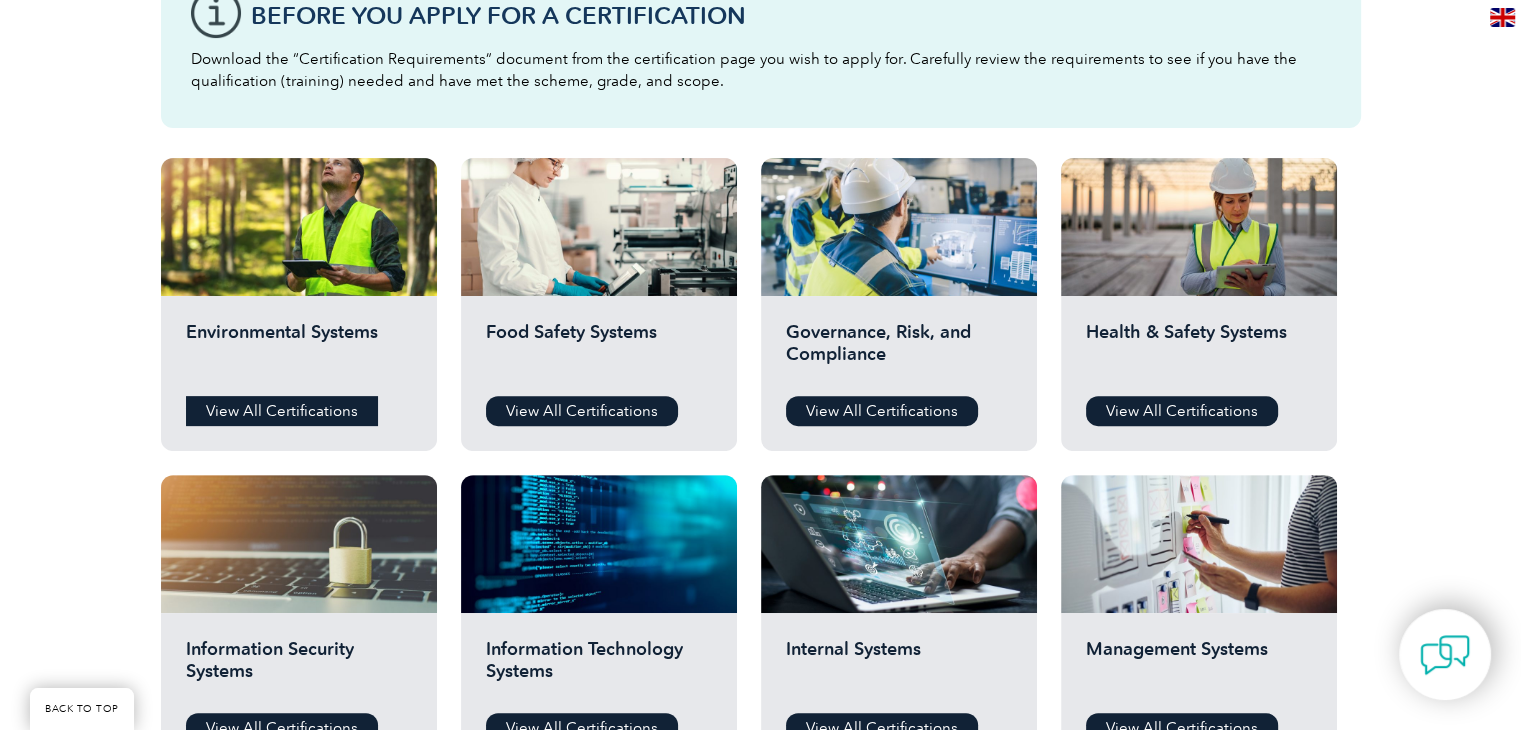 click on "View All Certifications" at bounding box center [282, 411] 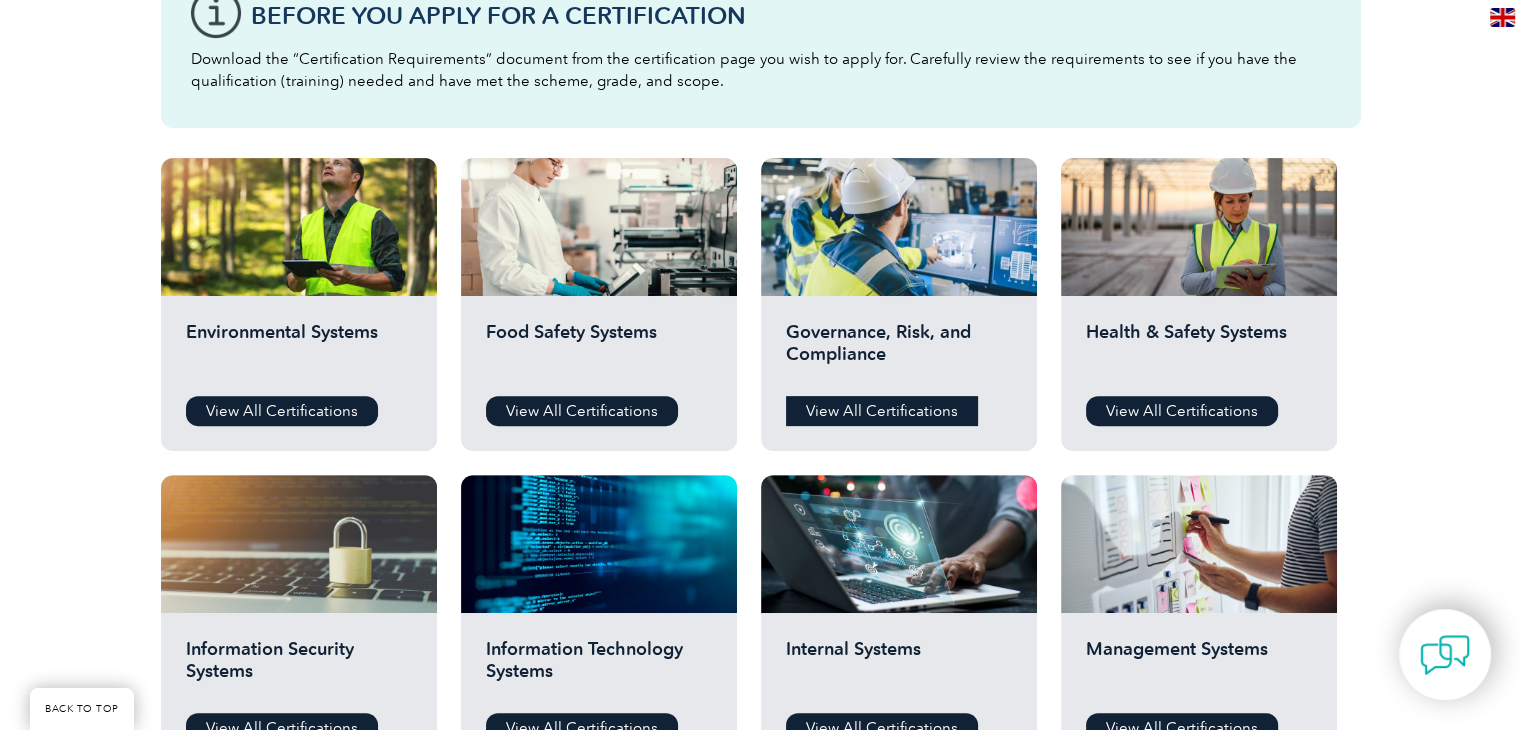 click on "View All Certifications" at bounding box center [882, 411] 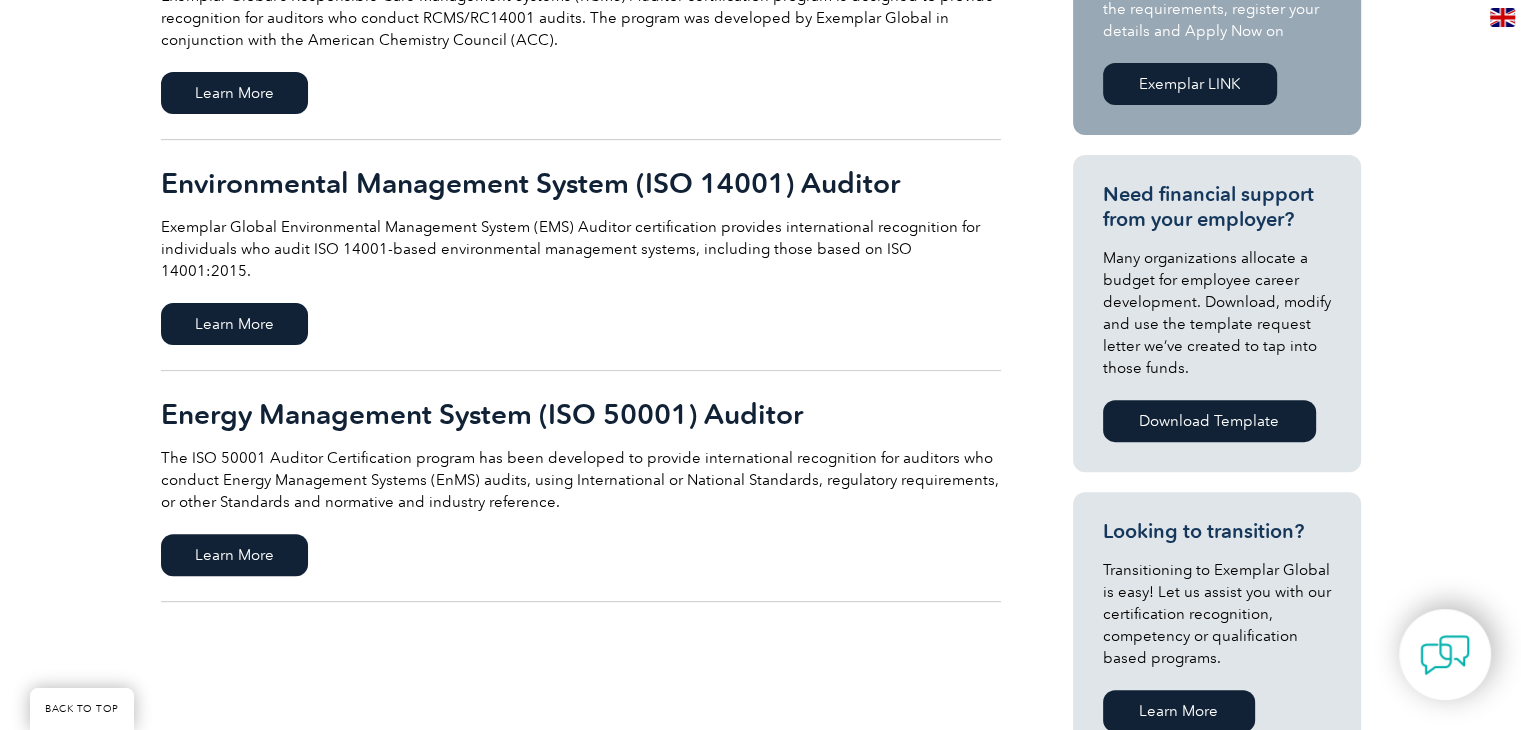 scroll, scrollTop: 500, scrollLeft: 0, axis: vertical 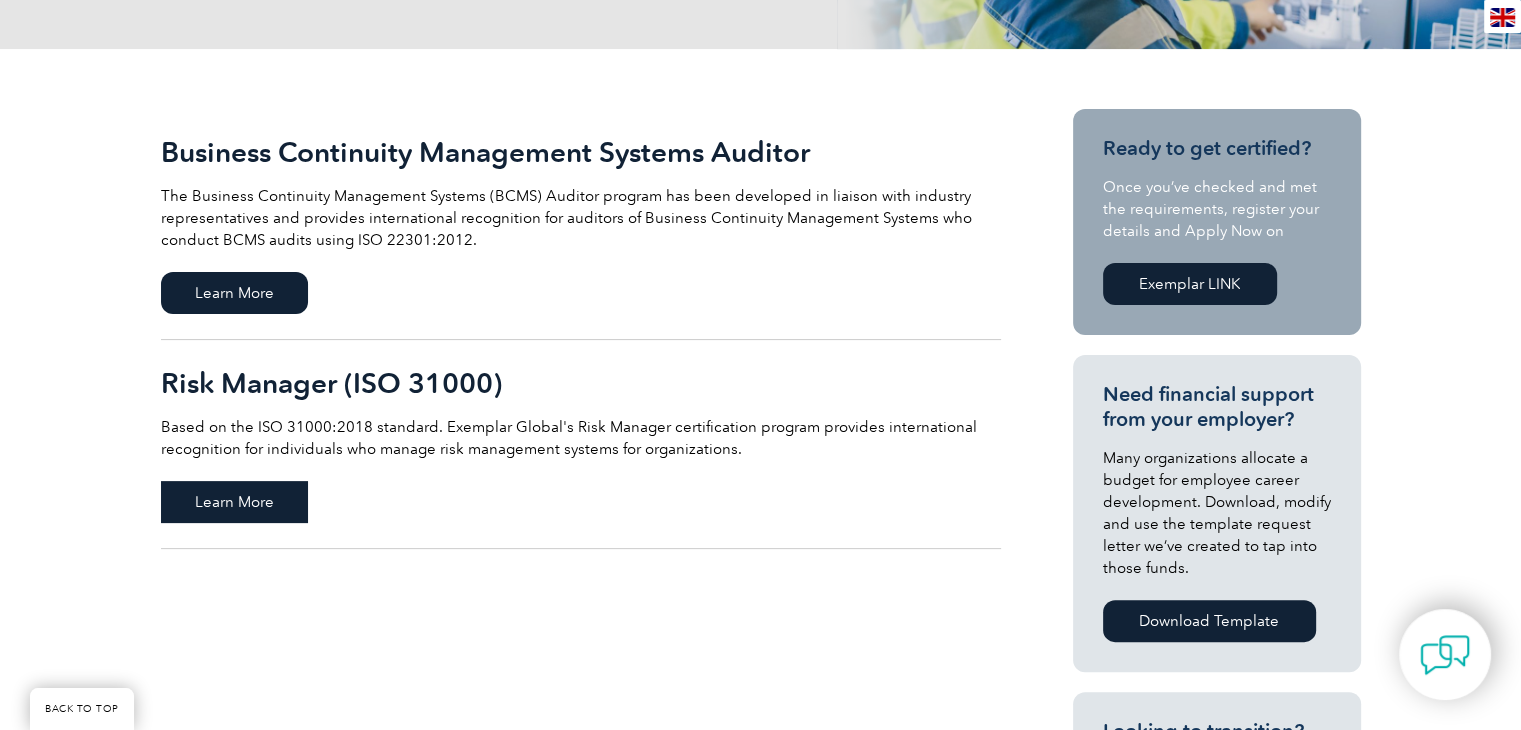 click on "Learn More" at bounding box center (234, 502) 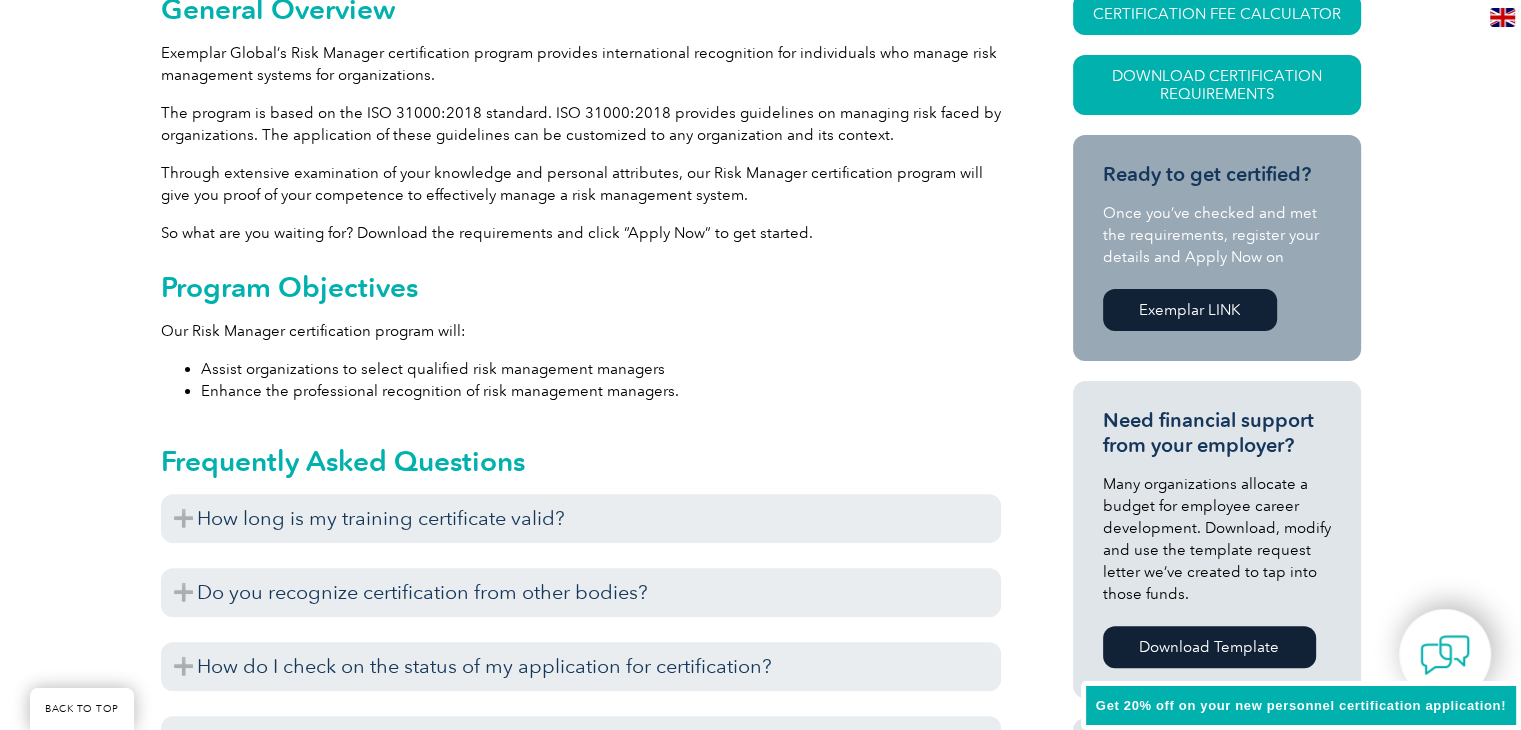 scroll, scrollTop: 616, scrollLeft: 0, axis: vertical 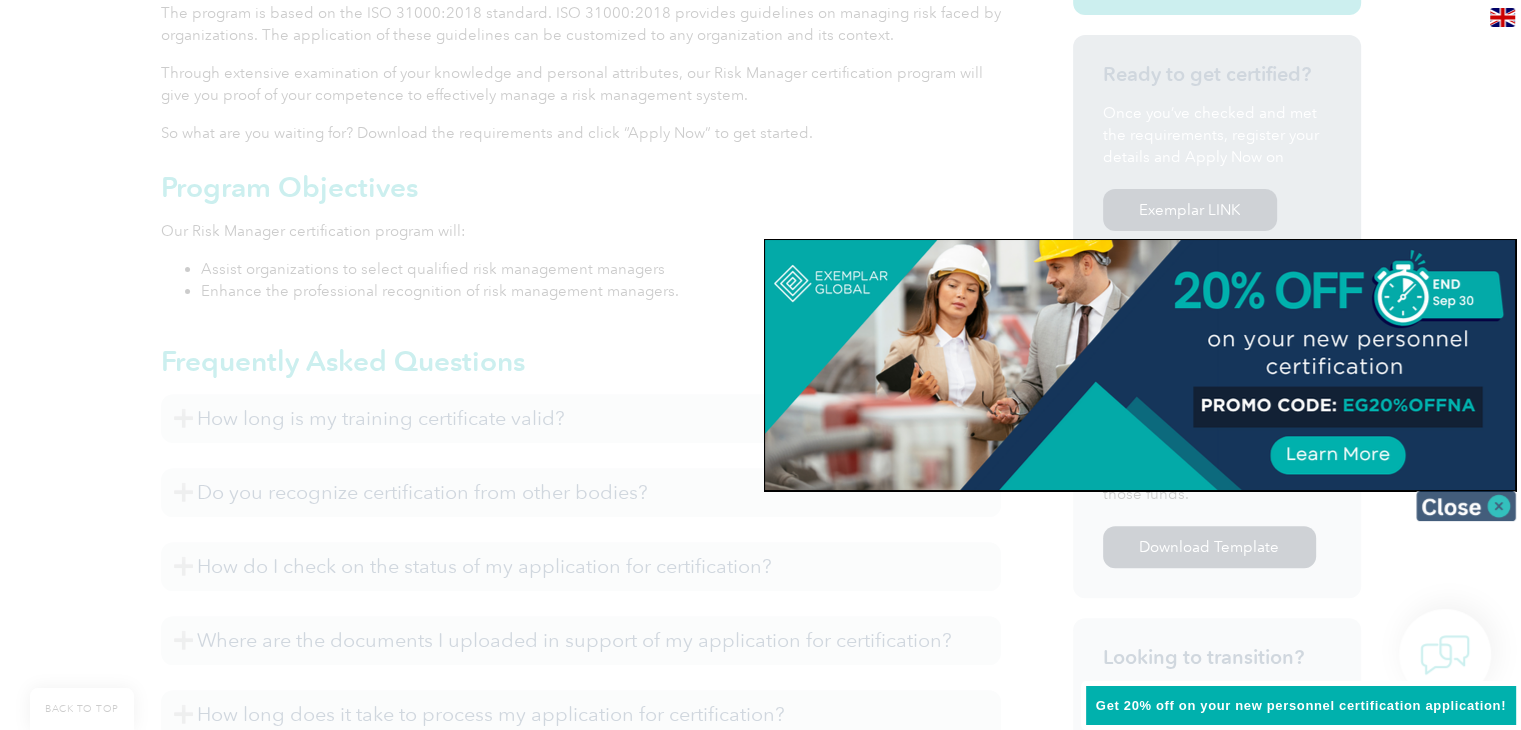 click at bounding box center [1466, 506] 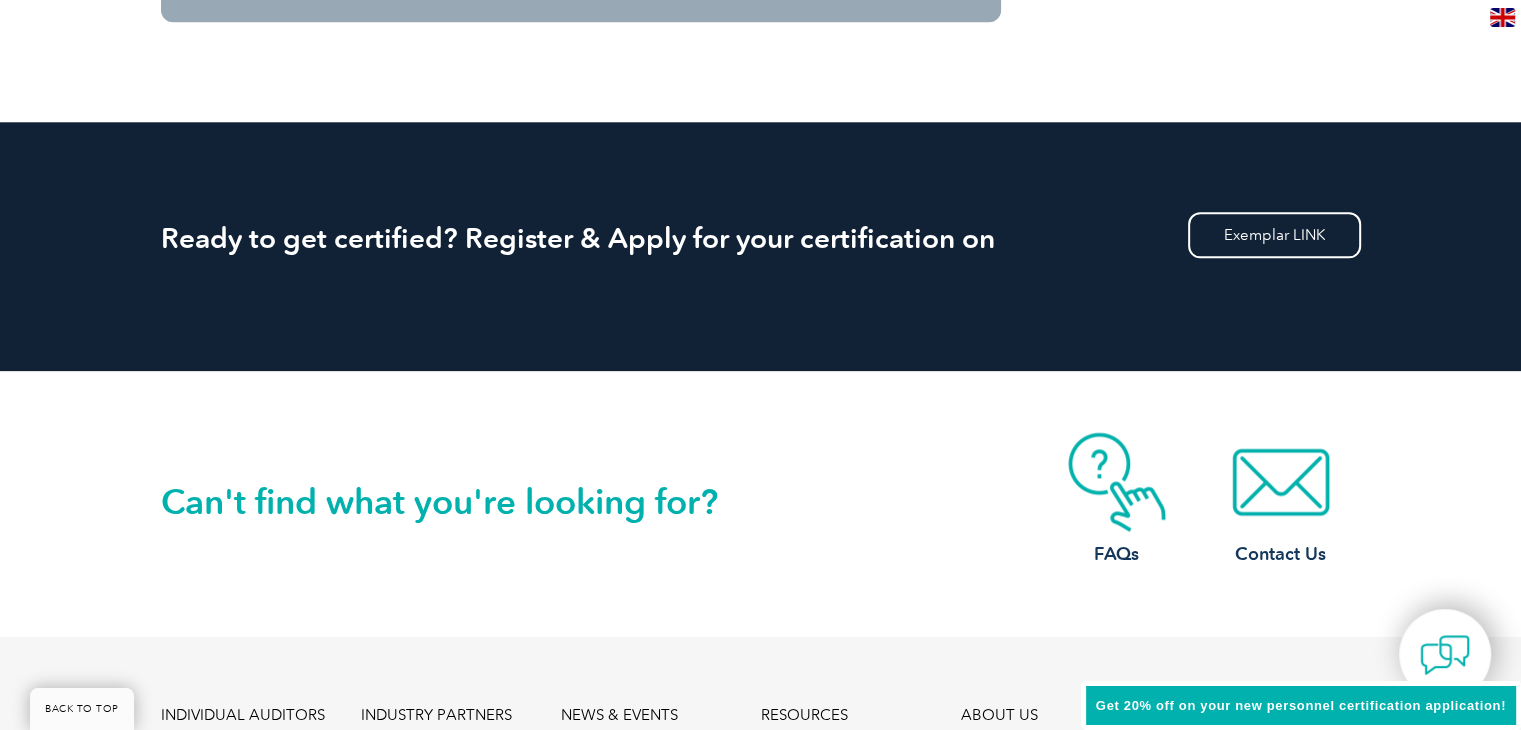 scroll, scrollTop: 1516, scrollLeft: 0, axis: vertical 